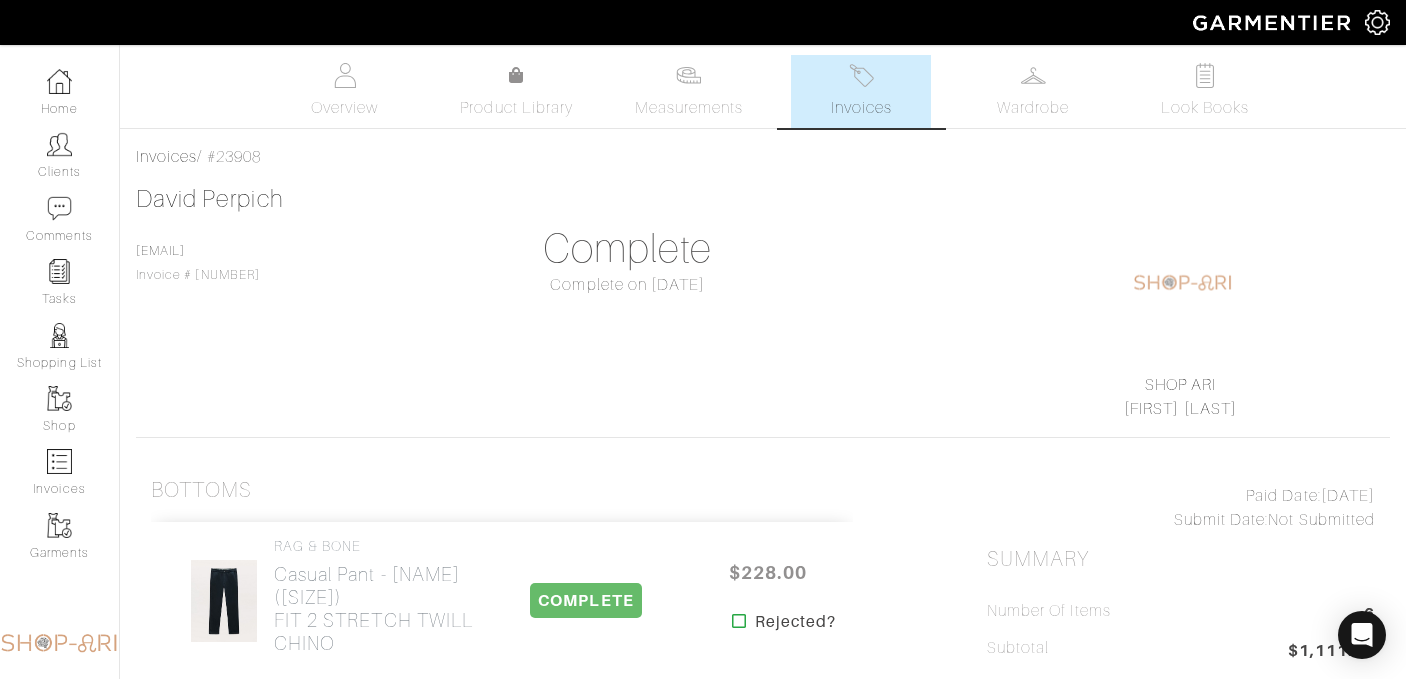 scroll, scrollTop: 88, scrollLeft: 0, axis: vertical 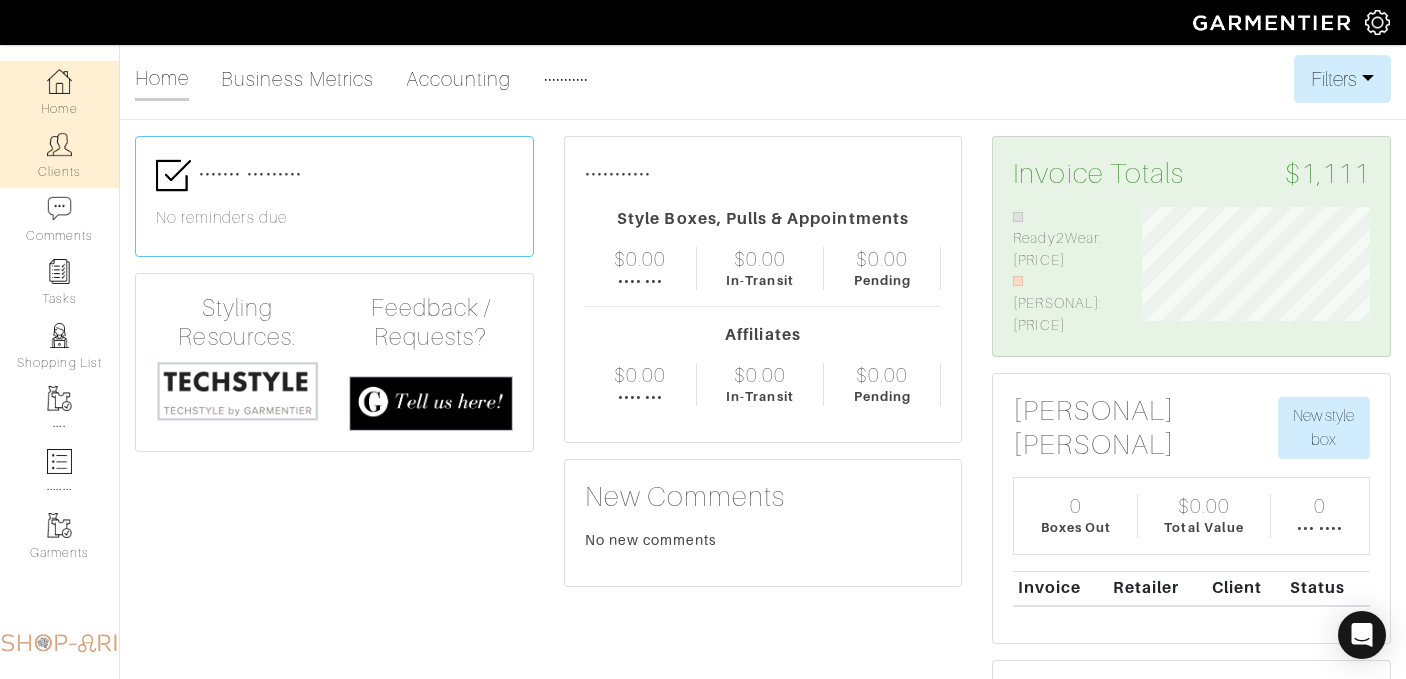 click on "Clients" at bounding box center (59, 155) 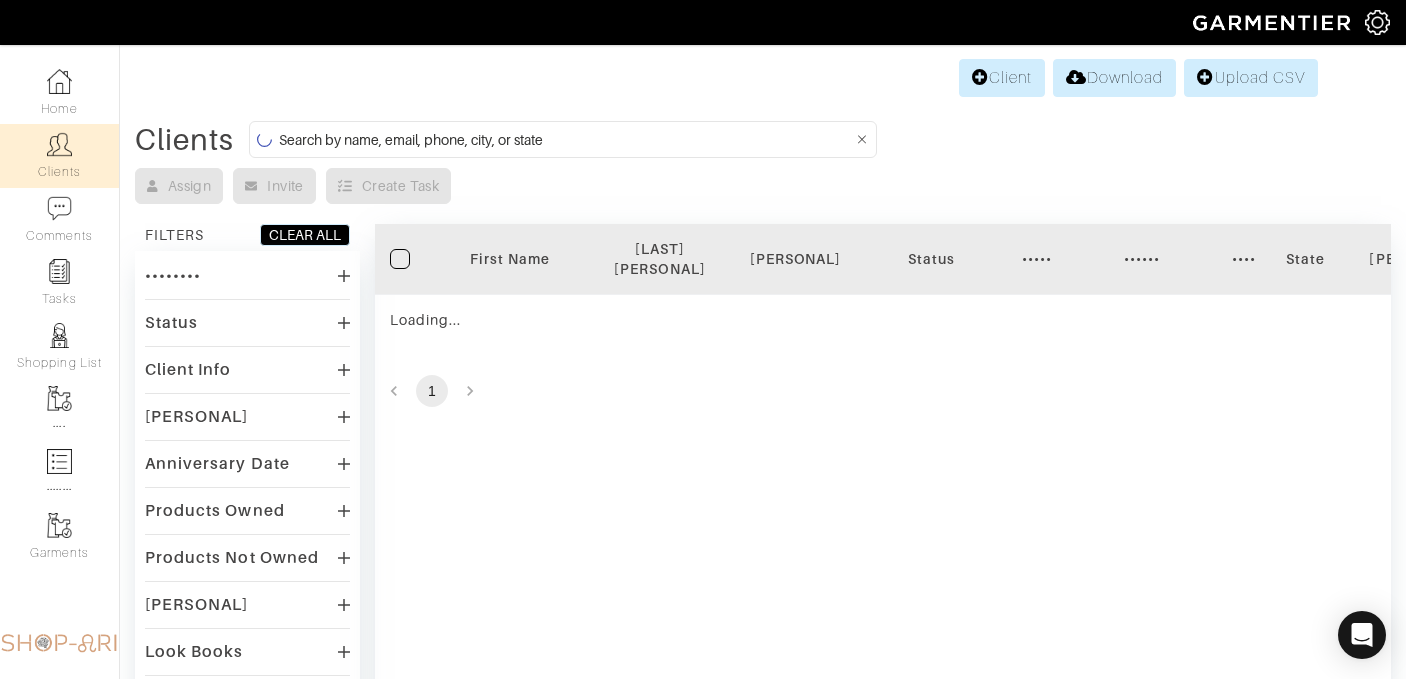 click at bounding box center (566, 139) 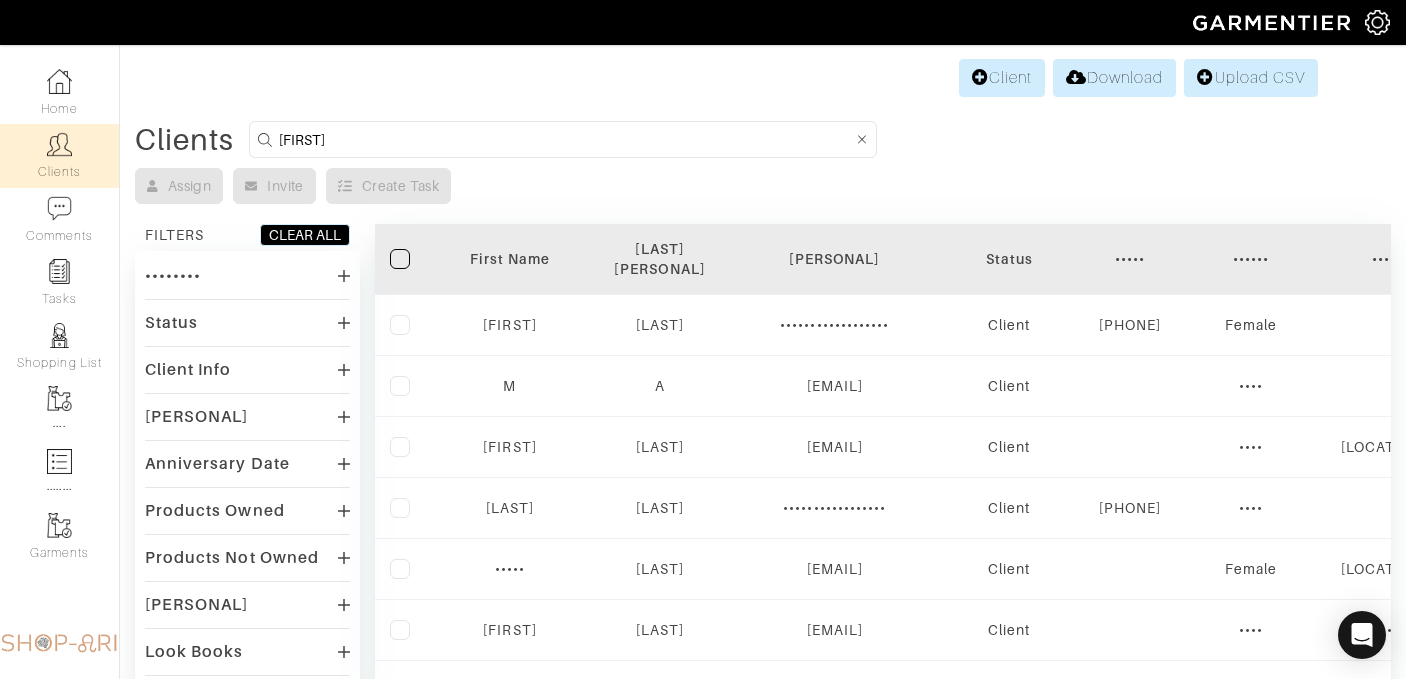 type on "[FIRST]" 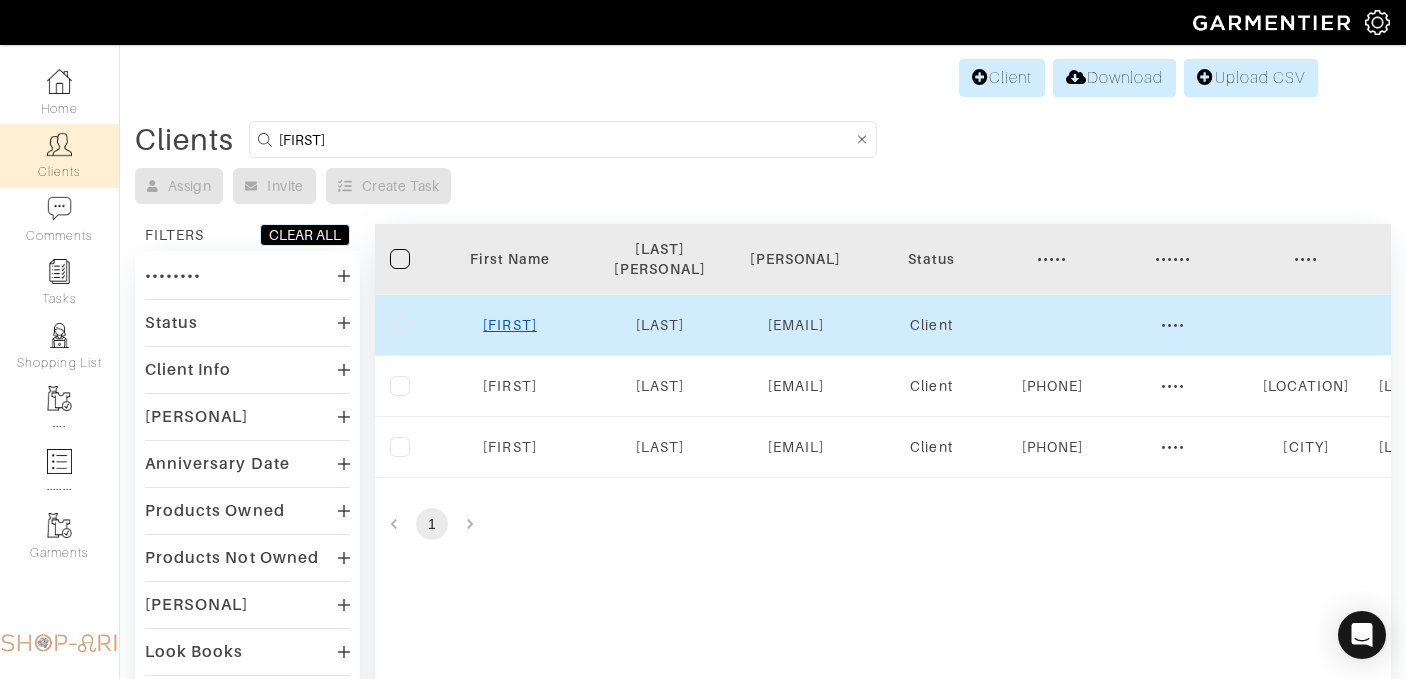 click on "[FIRST]" at bounding box center [509, 325] 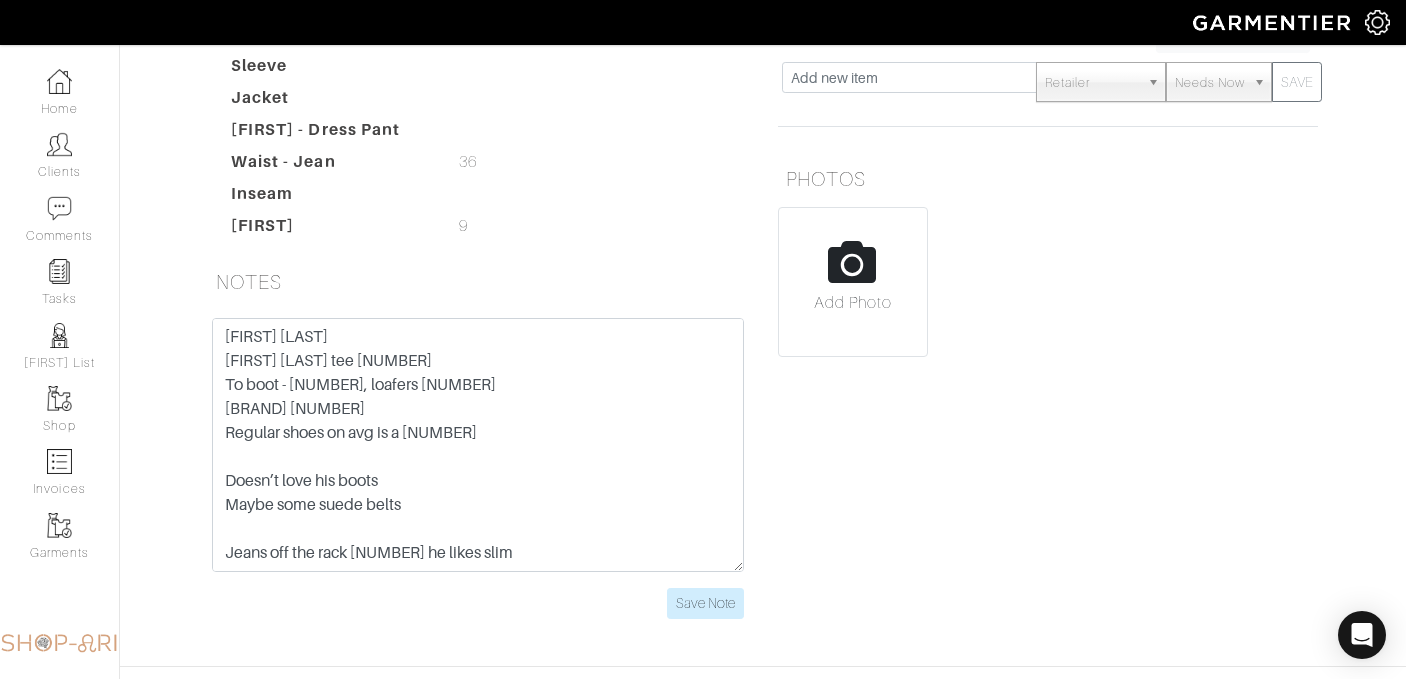 scroll, scrollTop: 407, scrollLeft: 0, axis: vertical 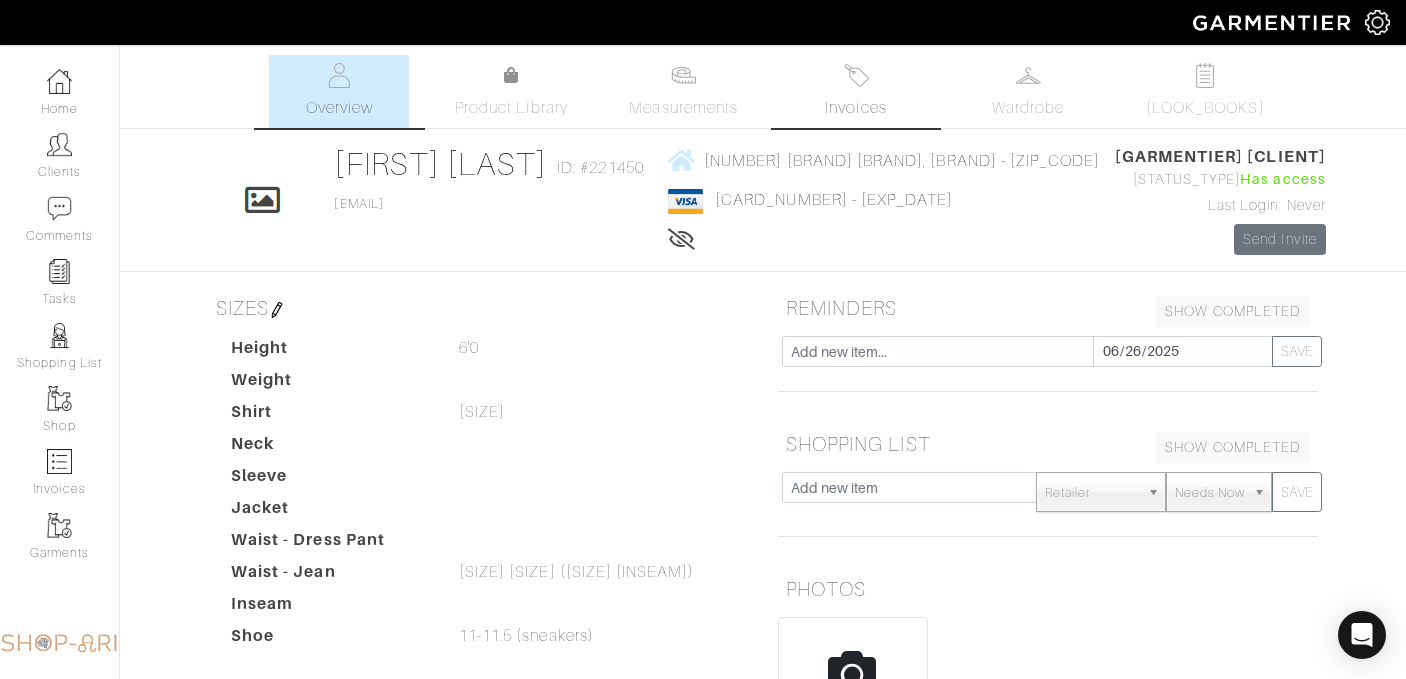 click on "Invoices" at bounding box center [855, 108] 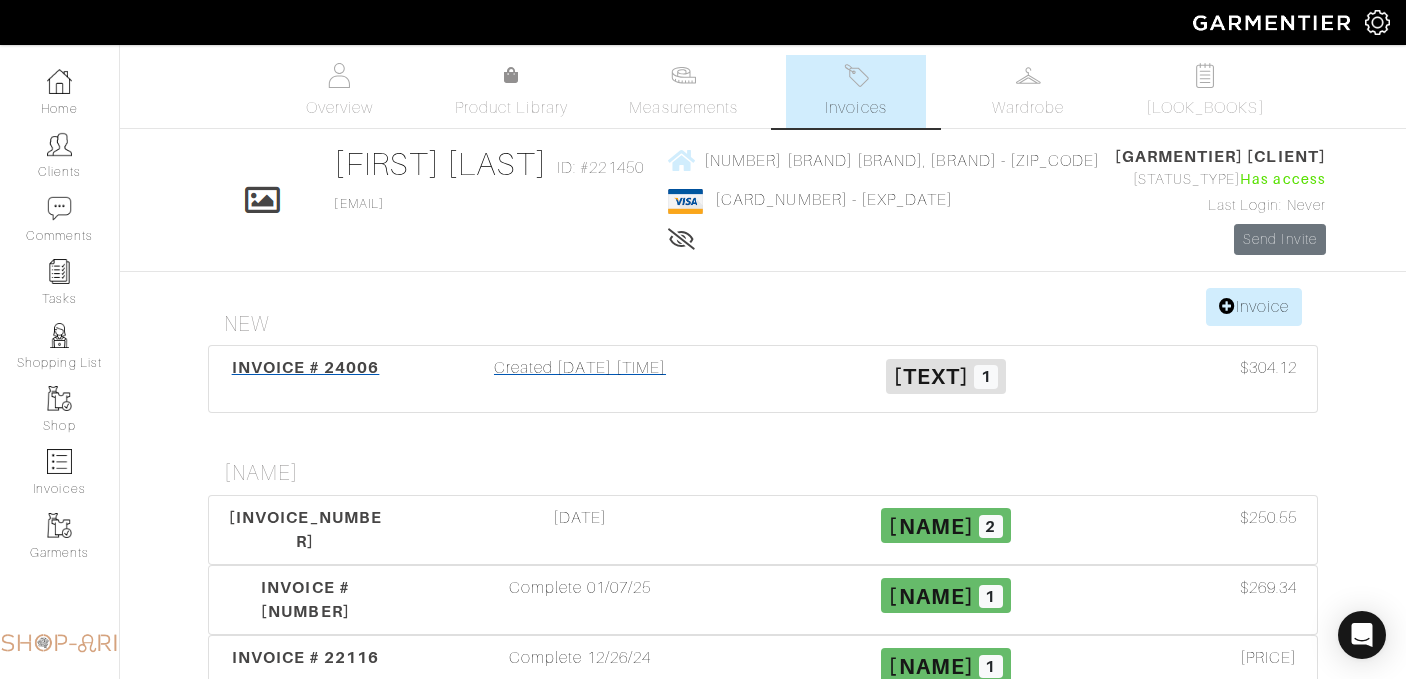 click on "INVOICE # 24006
Created 06/30/25 04:13PM
Draft
1
$304.12" at bounding box center [763, 379] 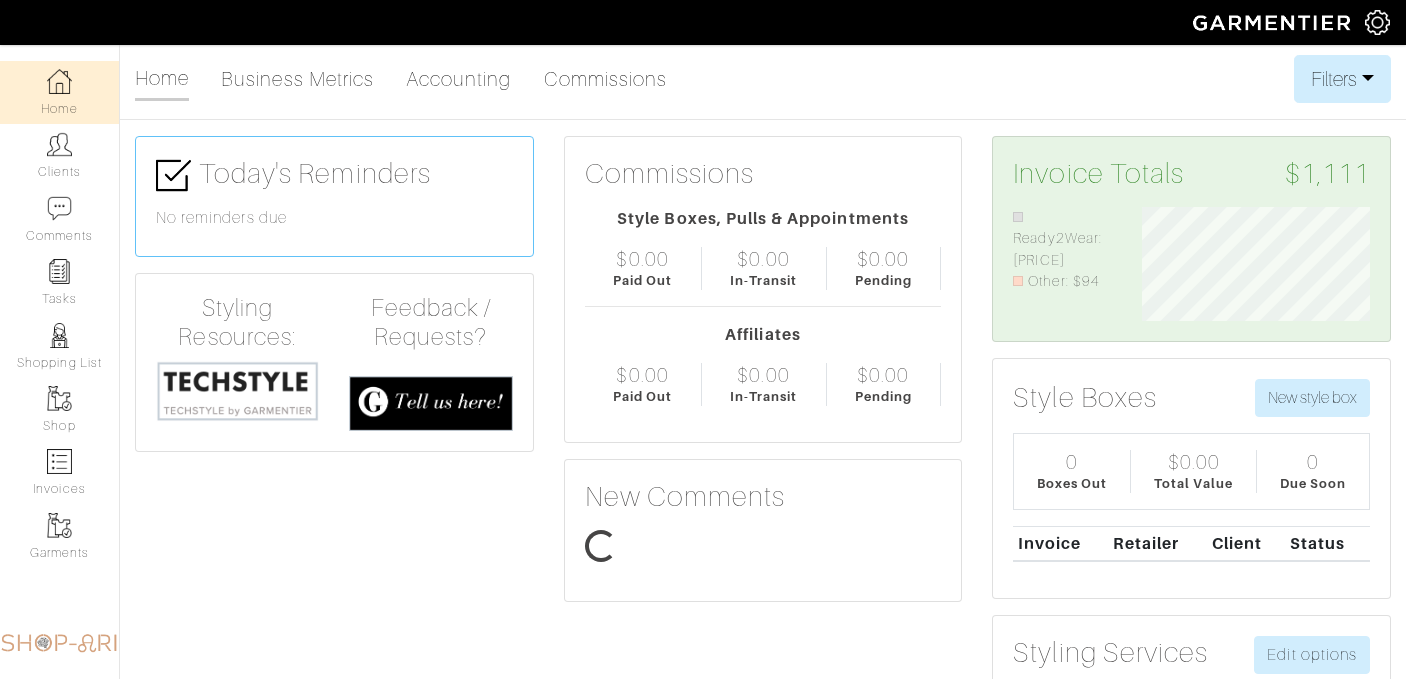 scroll, scrollTop: 0, scrollLeft: 0, axis: both 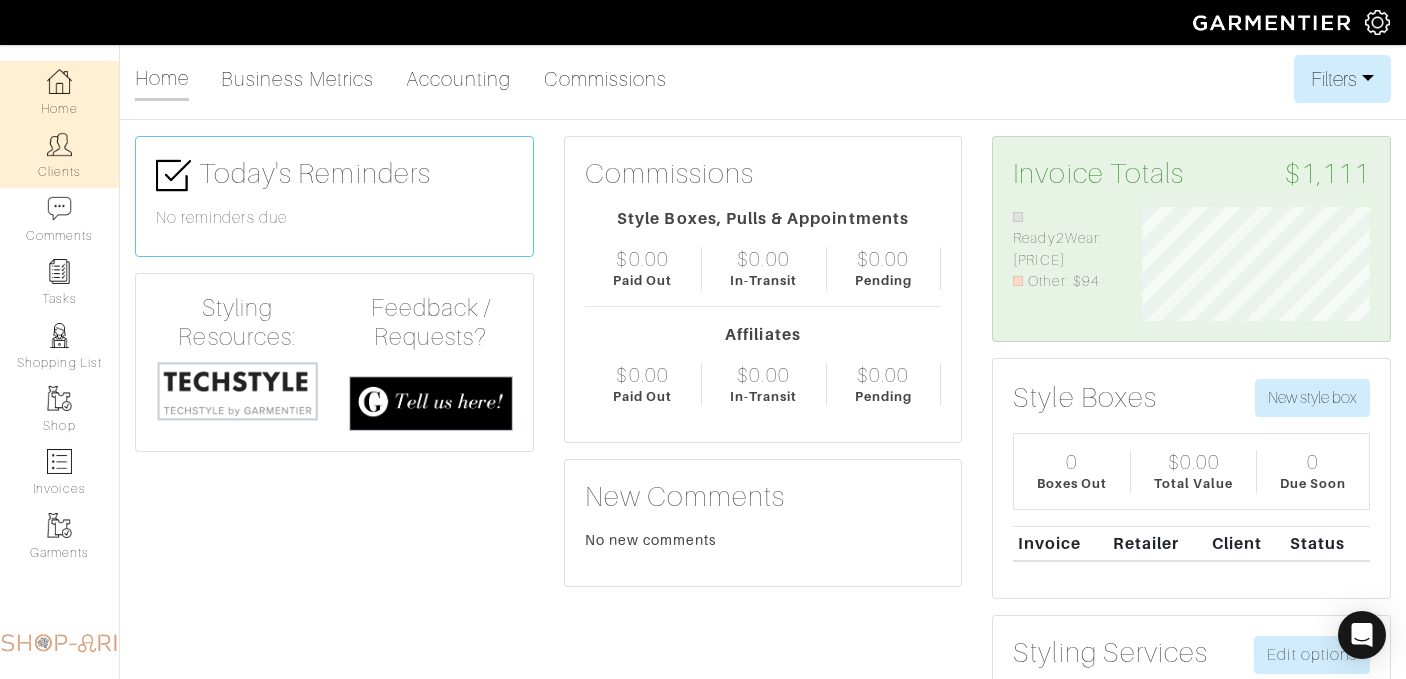 click on "Clients" at bounding box center (59, 155) 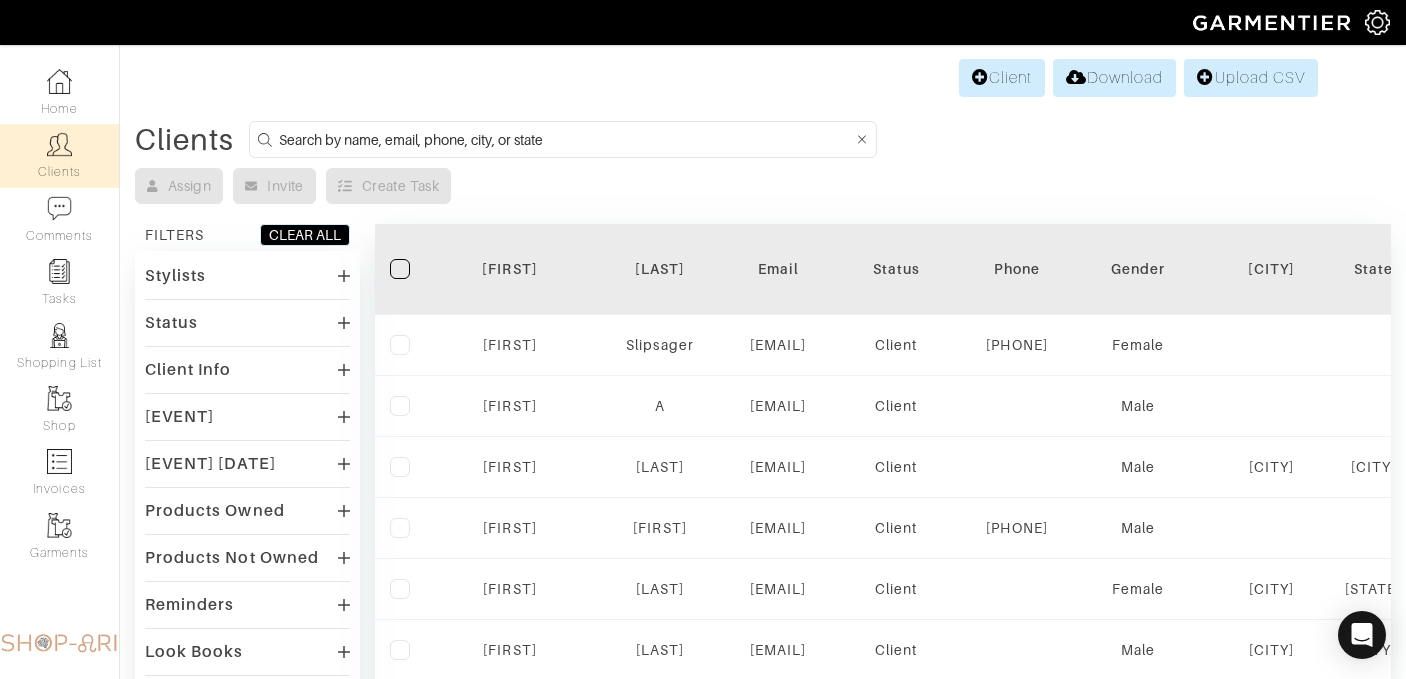 click at bounding box center [563, 139] 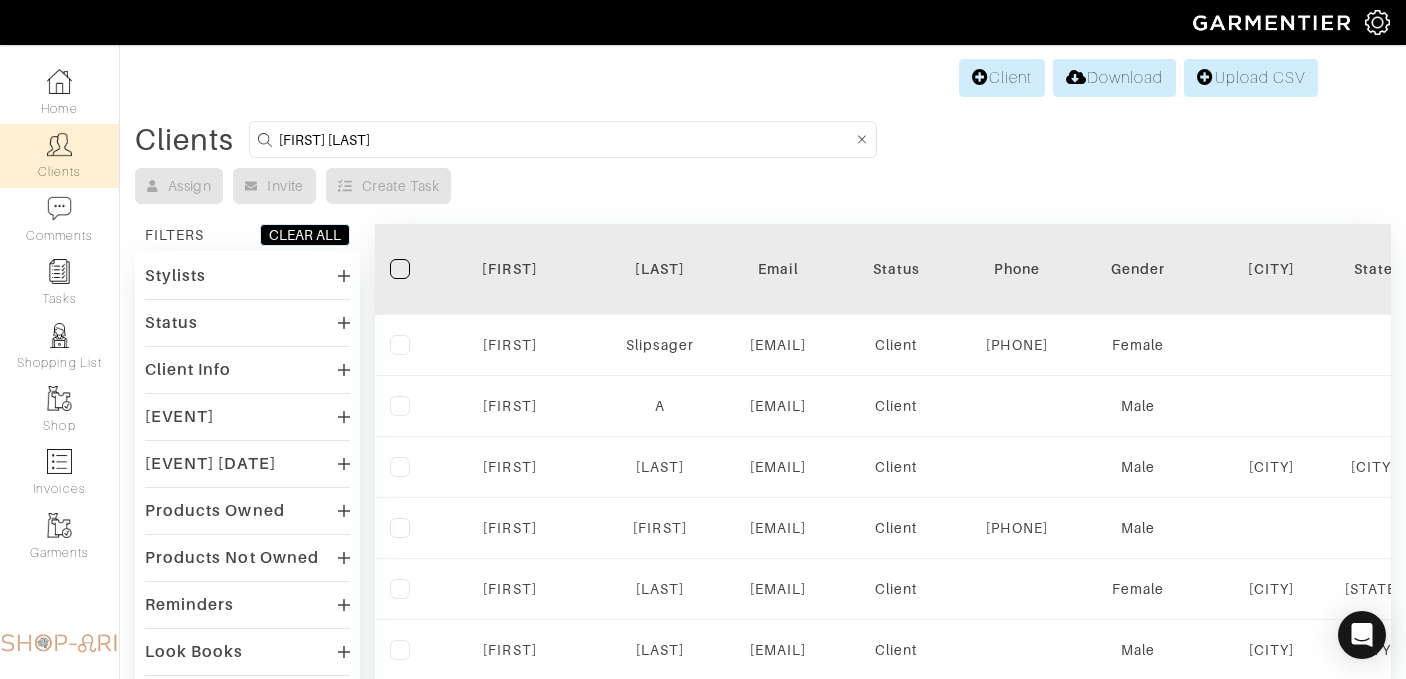 type on "[FIRST] [LAST]" 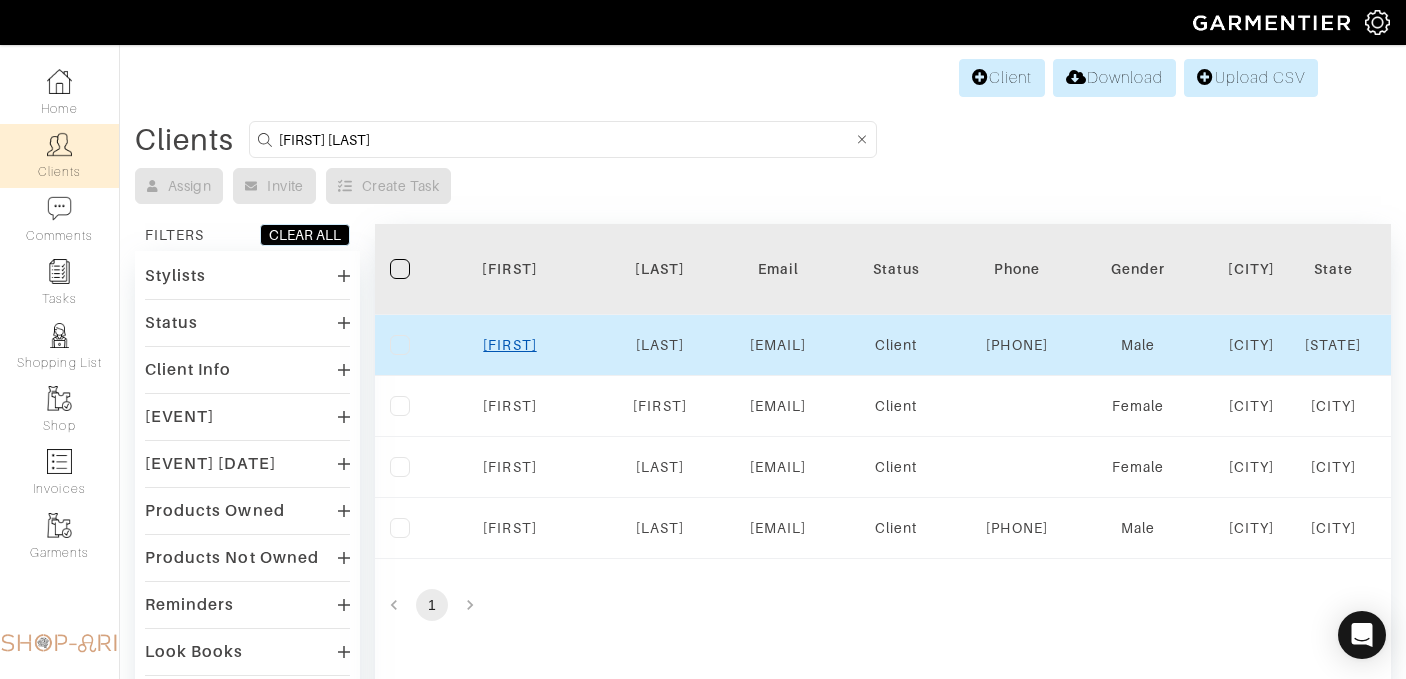 click on "[FIRST]" at bounding box center (509, 345) 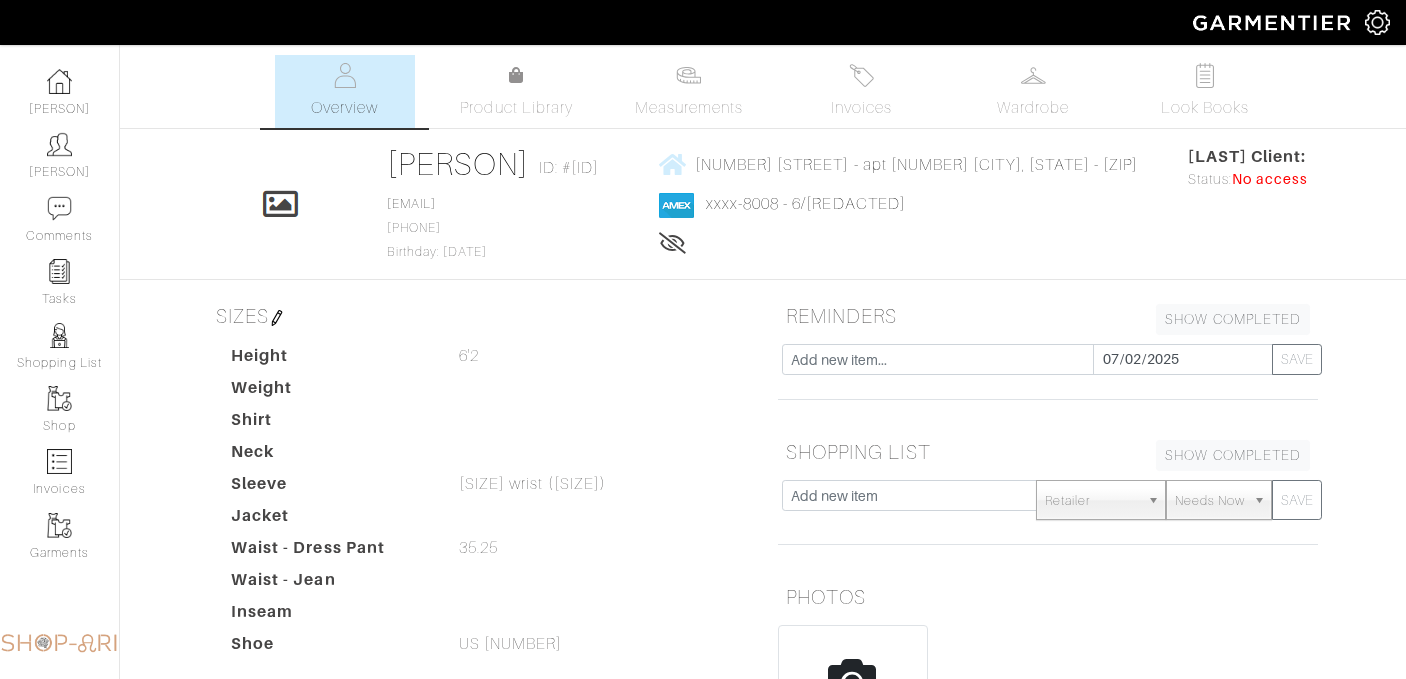 scroll, scrollTop: 0, scrollLeft: 0, axis: both 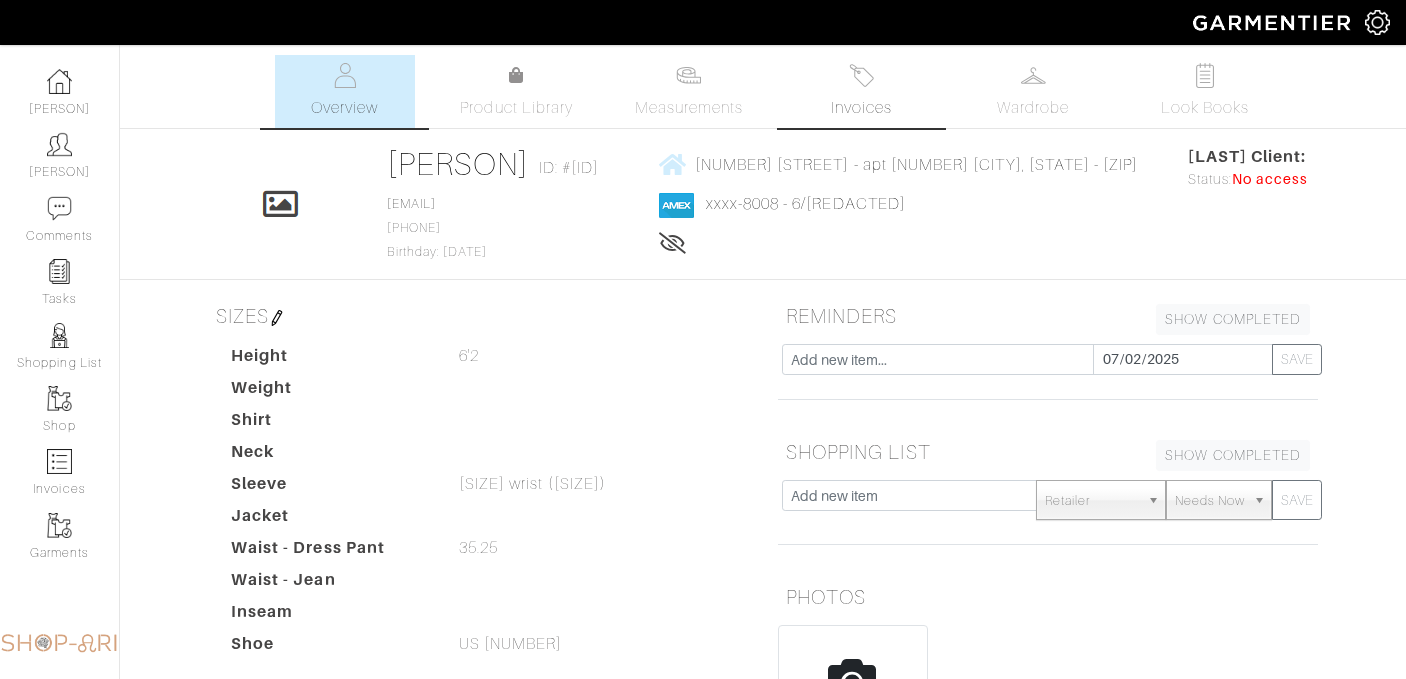 click on "Invoices" at bounding box center (861, 91) 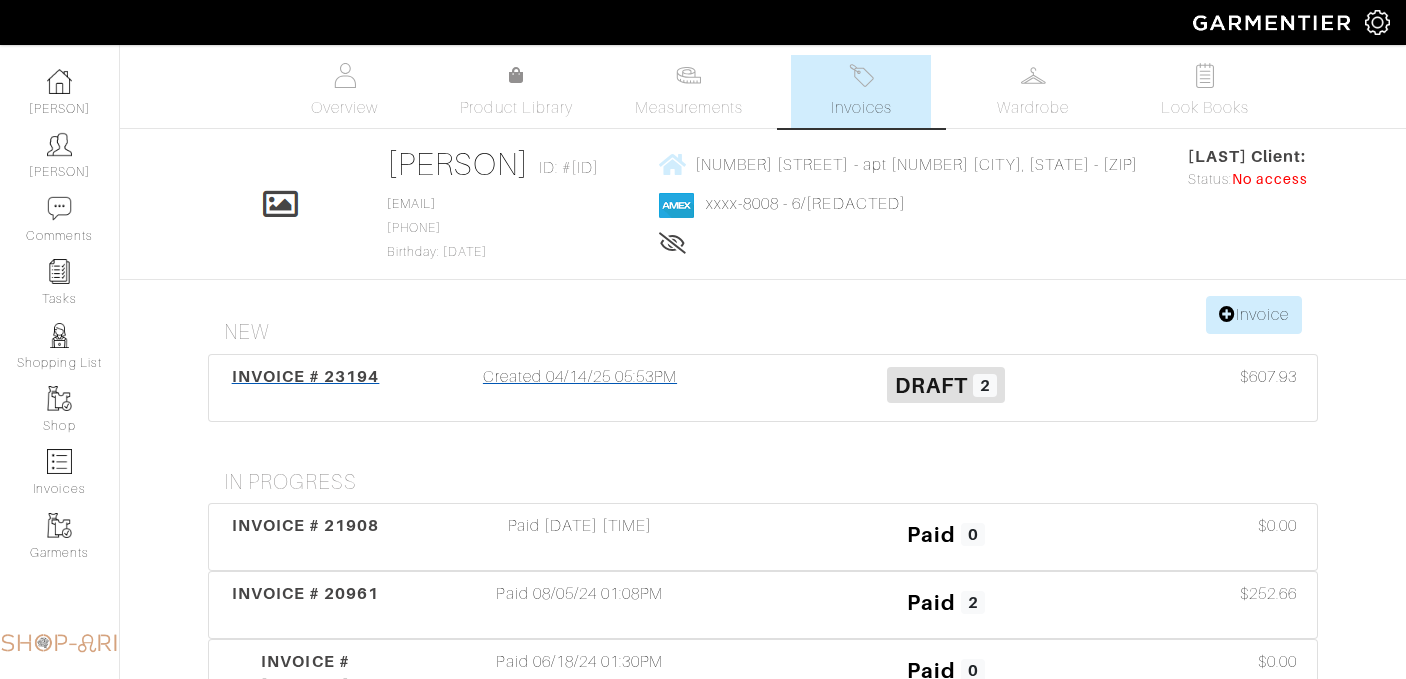 click on "Created 04/14/25 05:53PM" at bounding box center [580, 388] 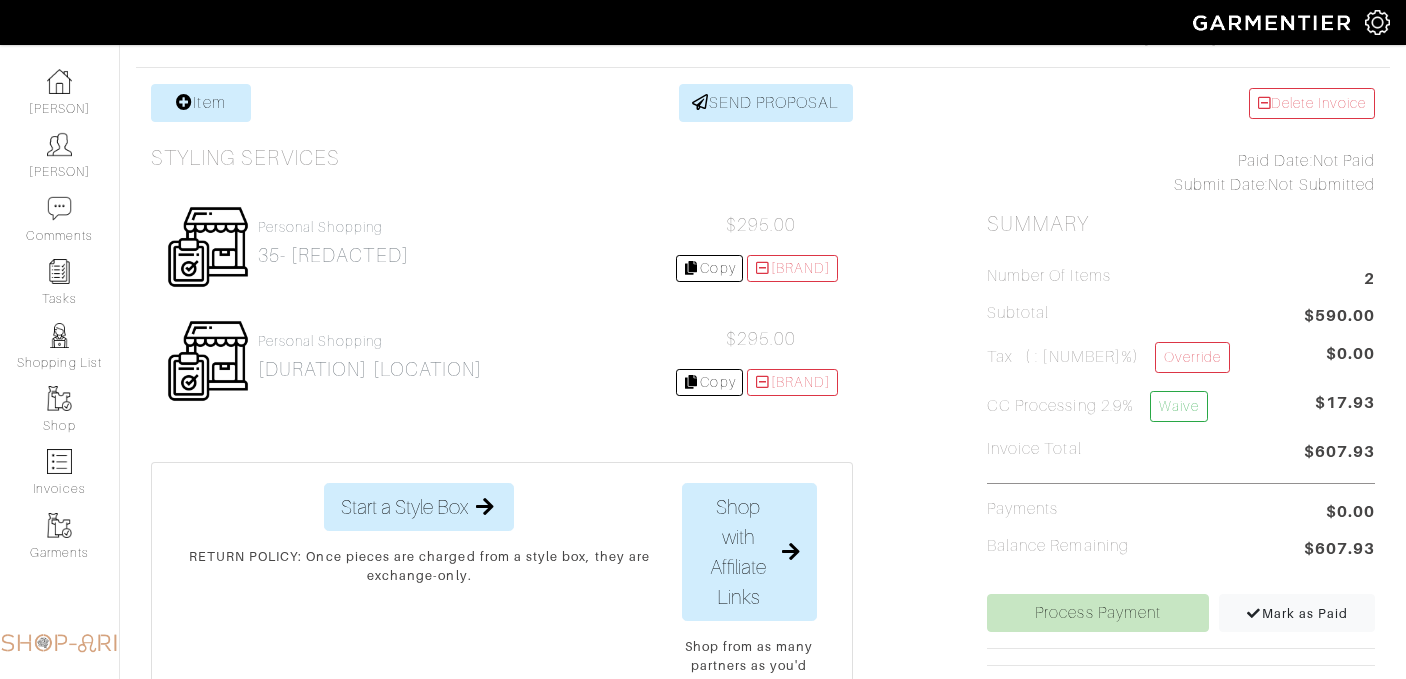 scroll, scrollTop: 382, scrollLeft: 0, axis: vertical 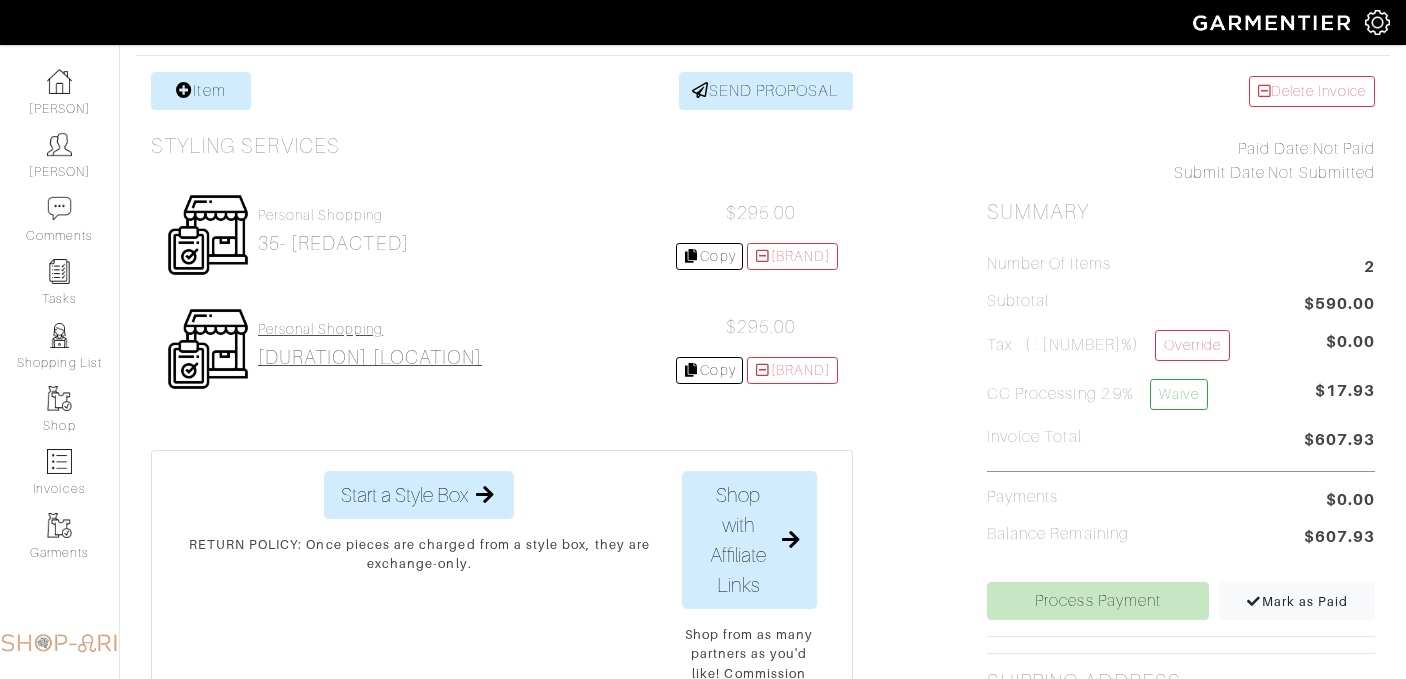 click on "[DURATION] [LOCATION]" at bounding box center (370, 357) 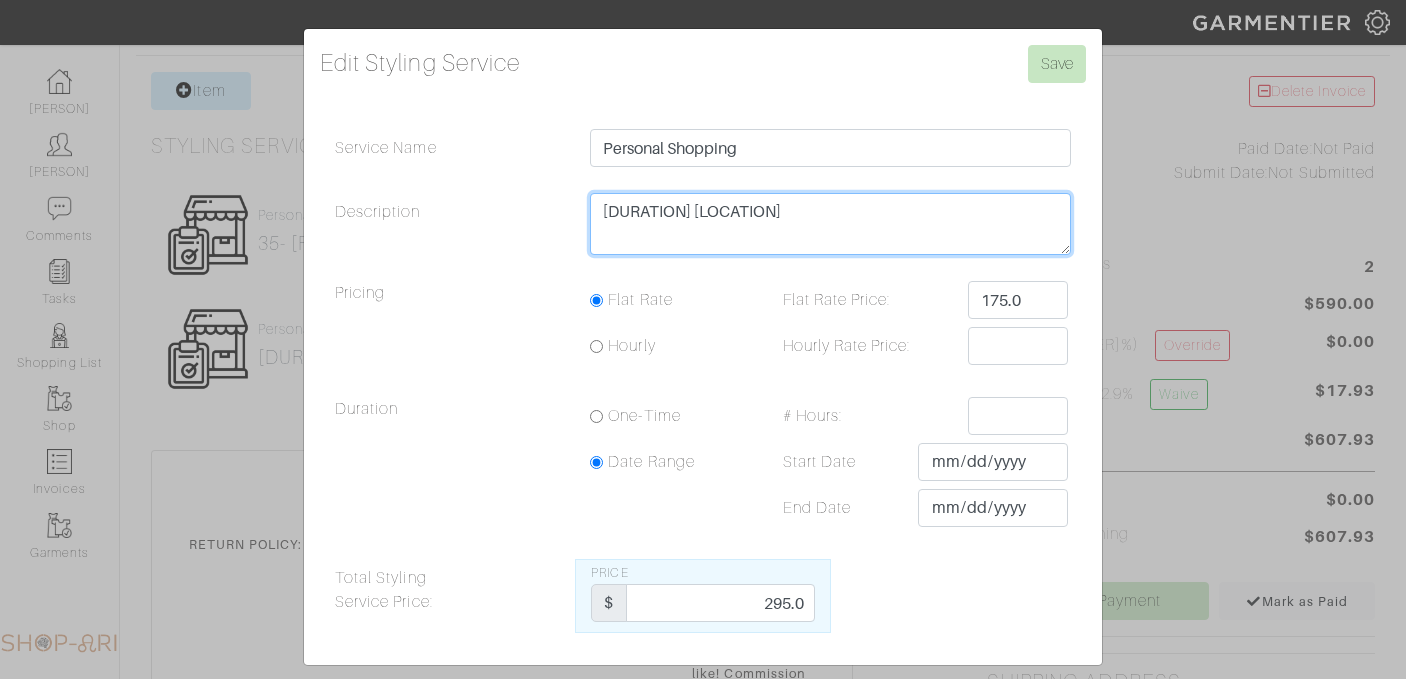click on "[DURATION] [LOCATION]" at bounding box center (830, 224) 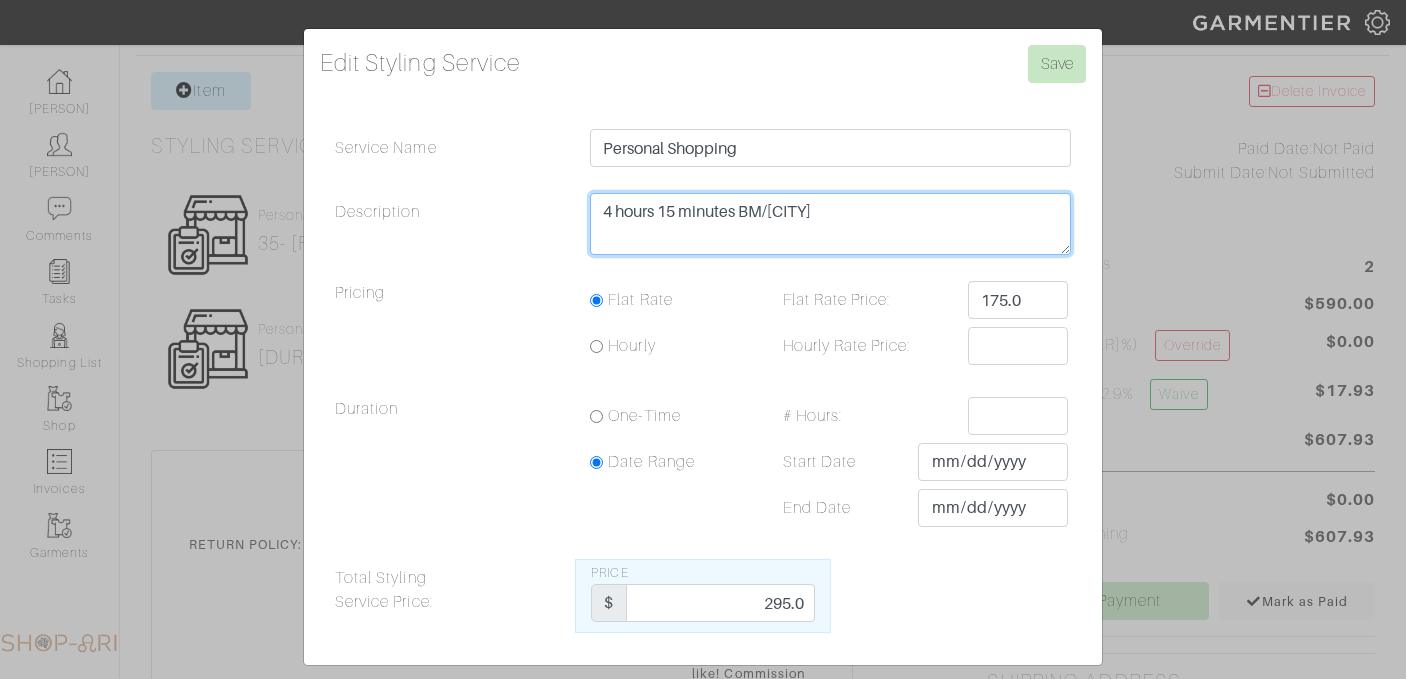 type on "4 hours 15 minutes BM/[CITY]" 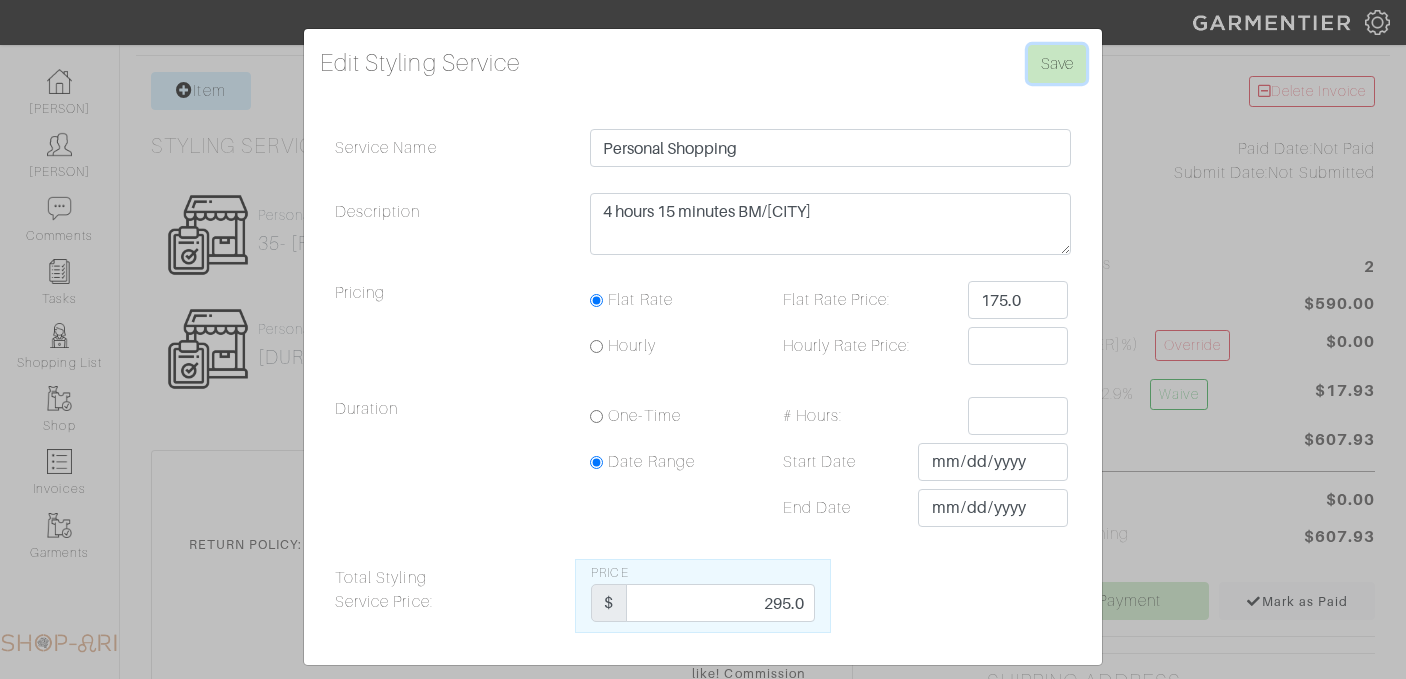 click on "Edit Styling Service
Save
Service Name
Personal Shopping
Description
[DURATION] [LOCATION]
Pricing
Flat Rate
Flat Rate Price:
175.0
Hourly
Duration $" at bounding box center [703, 347] 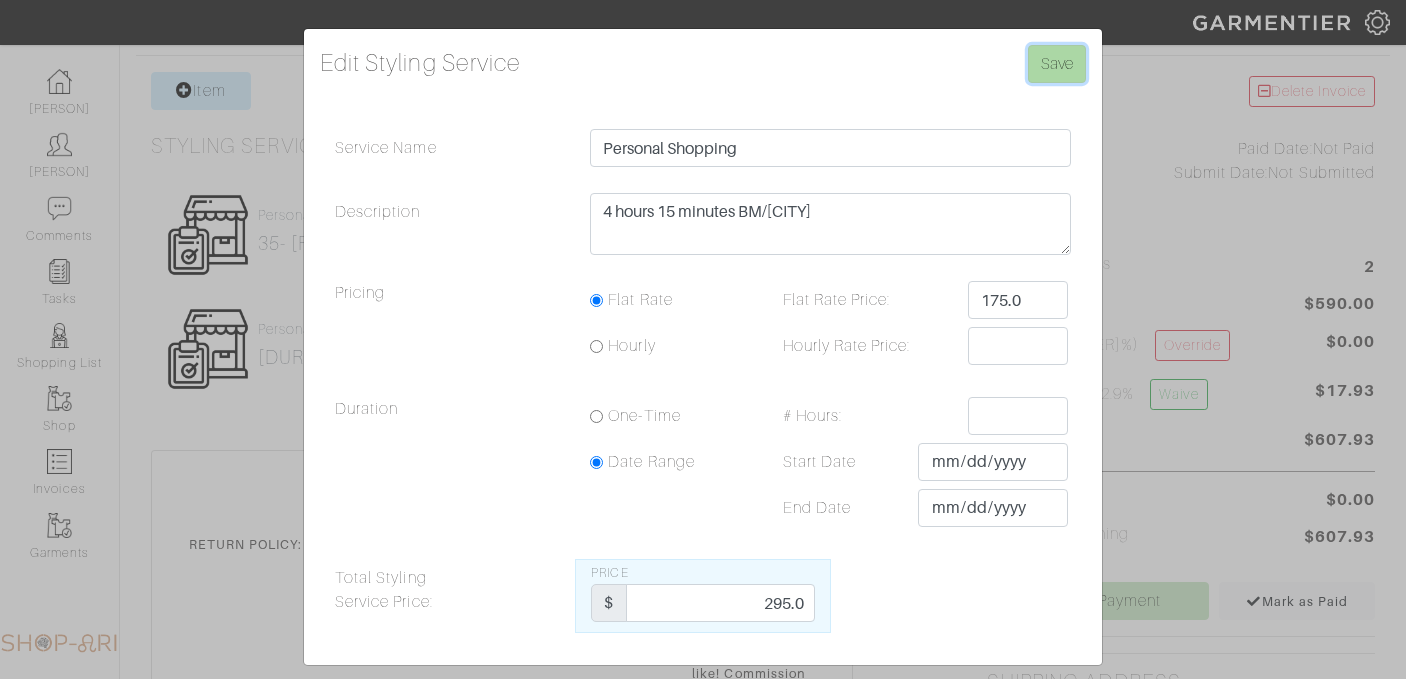 click on "Save" at bounding box center (1057, 64) 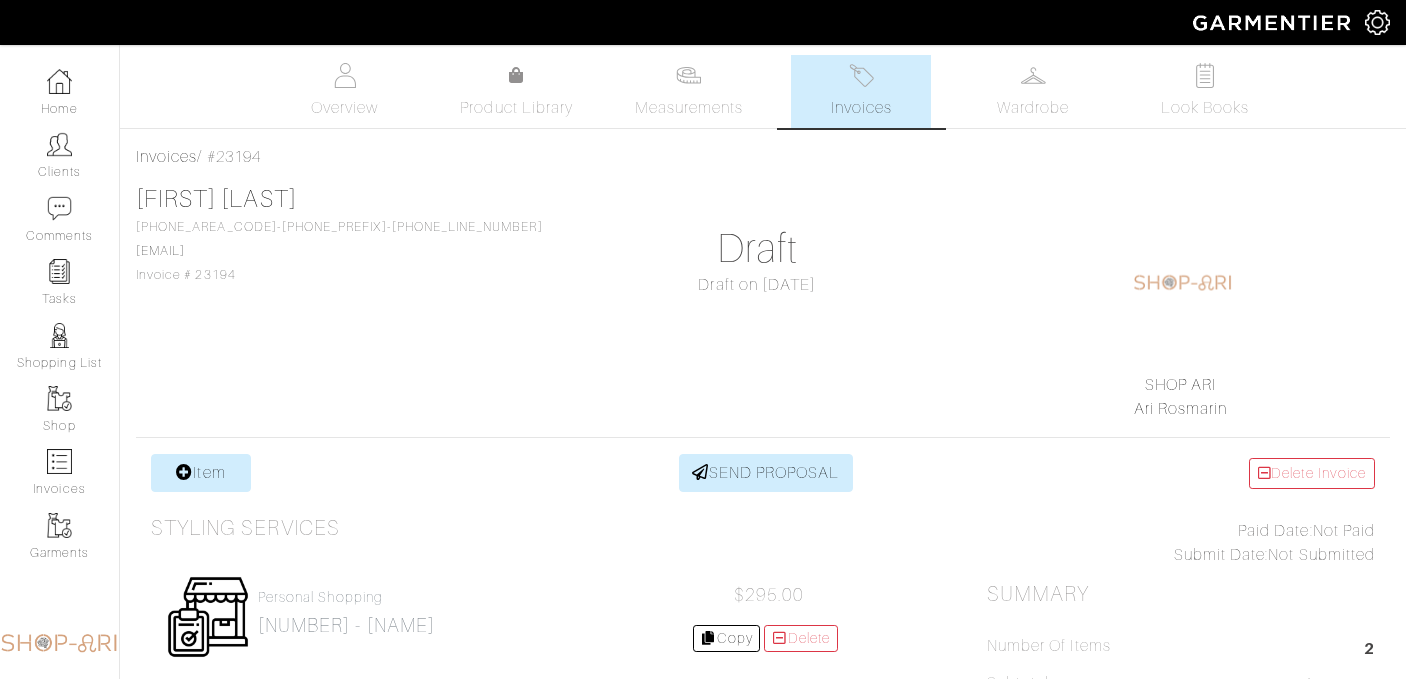 scroll, scrollTop: 0, scrollLeft: 0, axis: both 